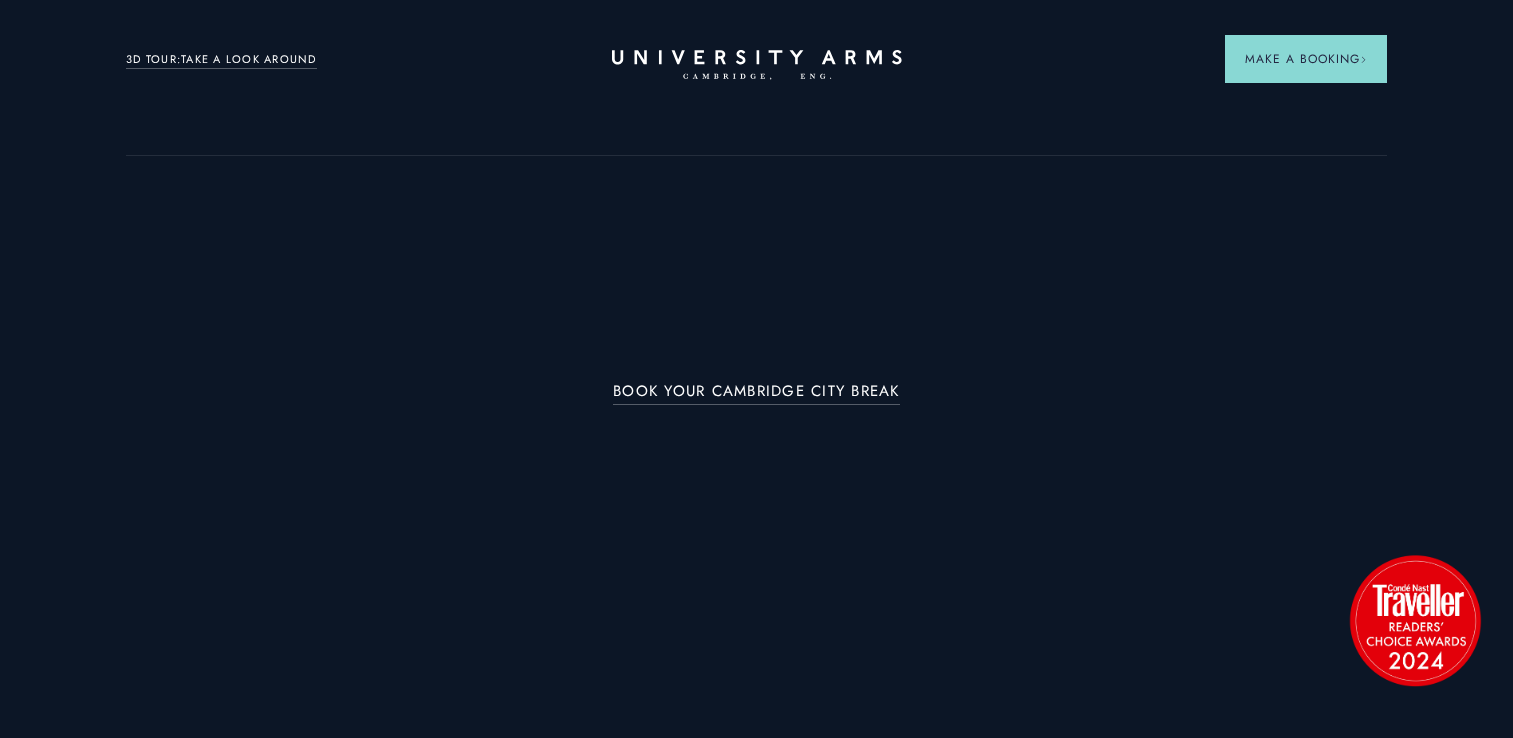 scroll, scrollTop: 0, scrollLeft: 0, axis: both 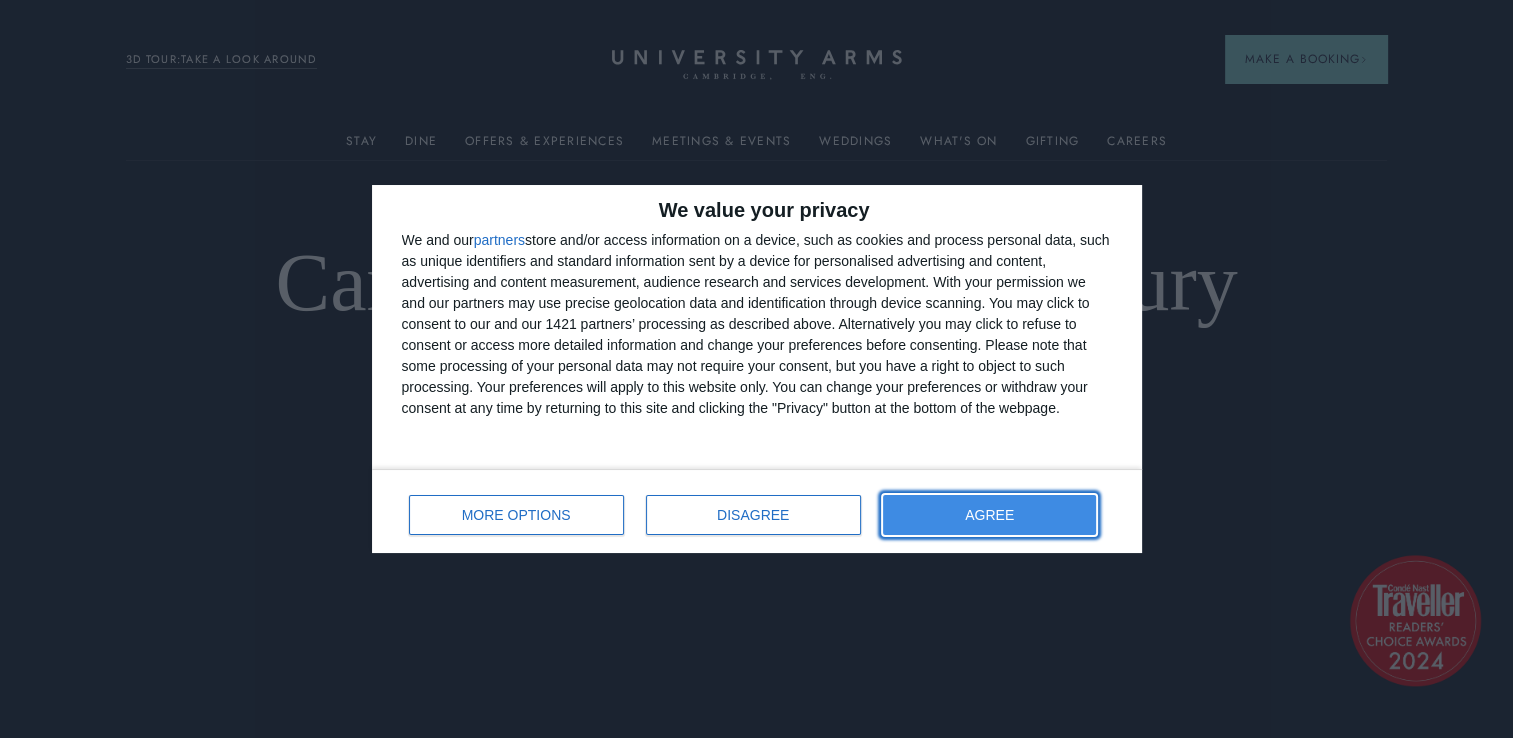 click on "AGREE" at bounding box center [990, 515] 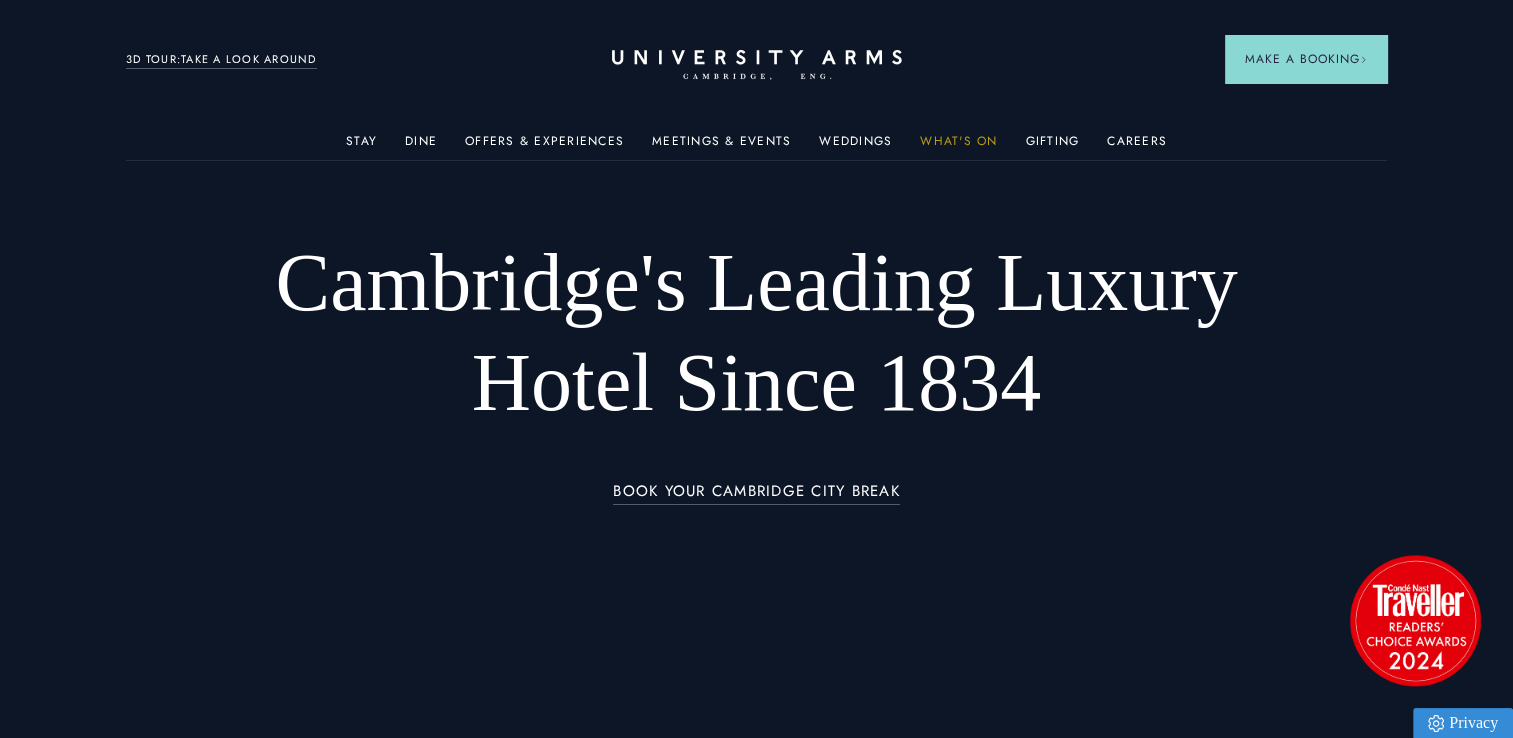 click on "What's On" at bounding box center (958, 147) 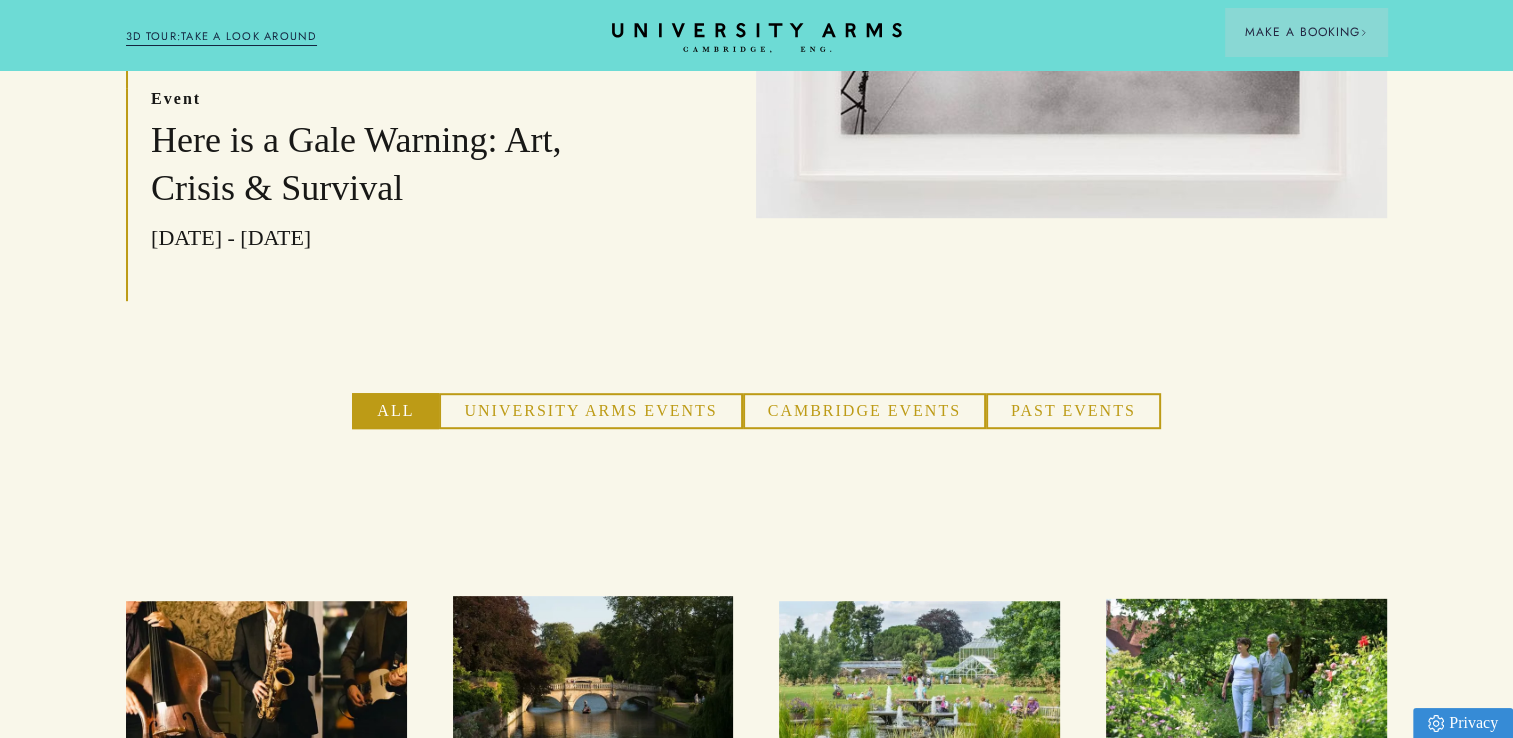 scroll, scrollTop: 993, scrollLeft: 0, axis: vertical 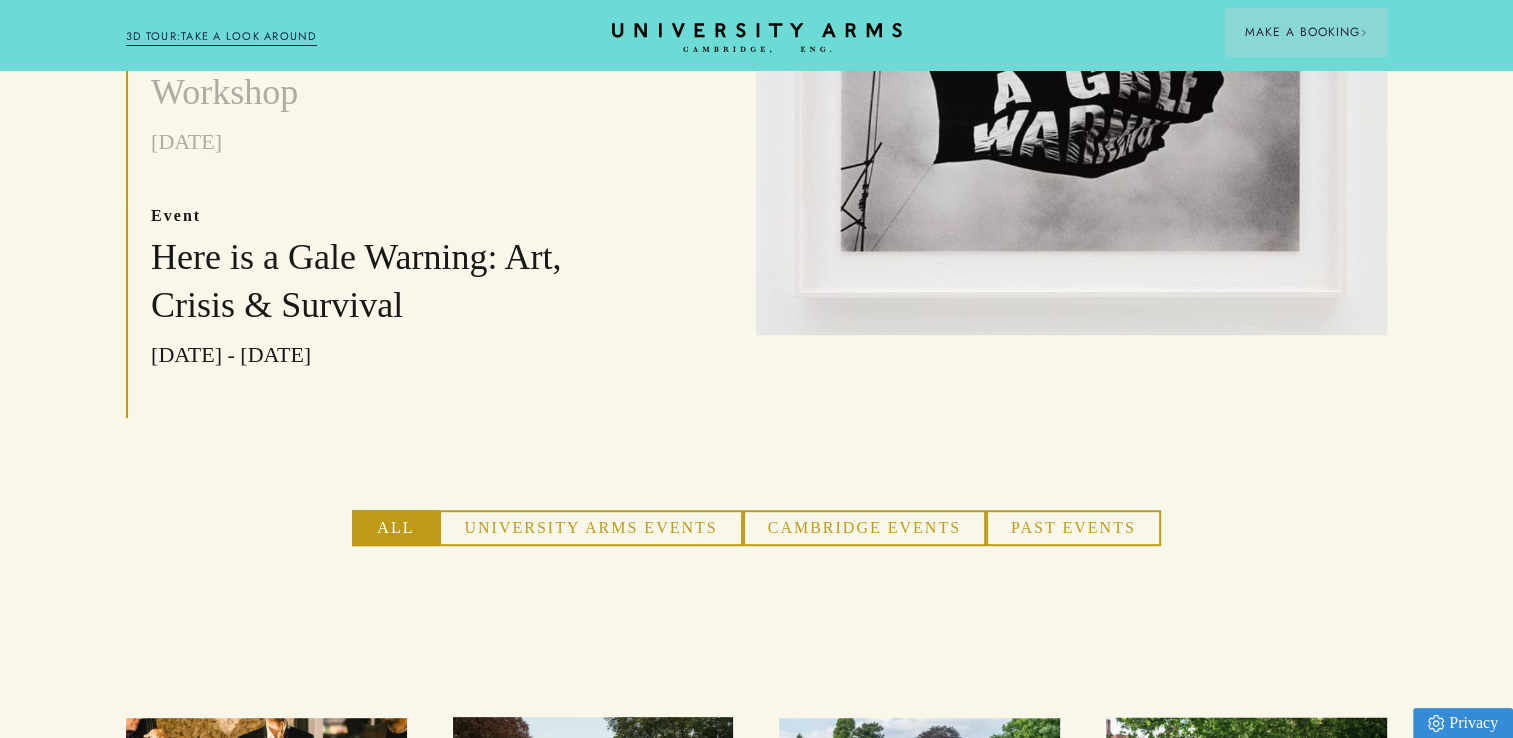 click on "University Arms Events" at bounding box center (590, 528) 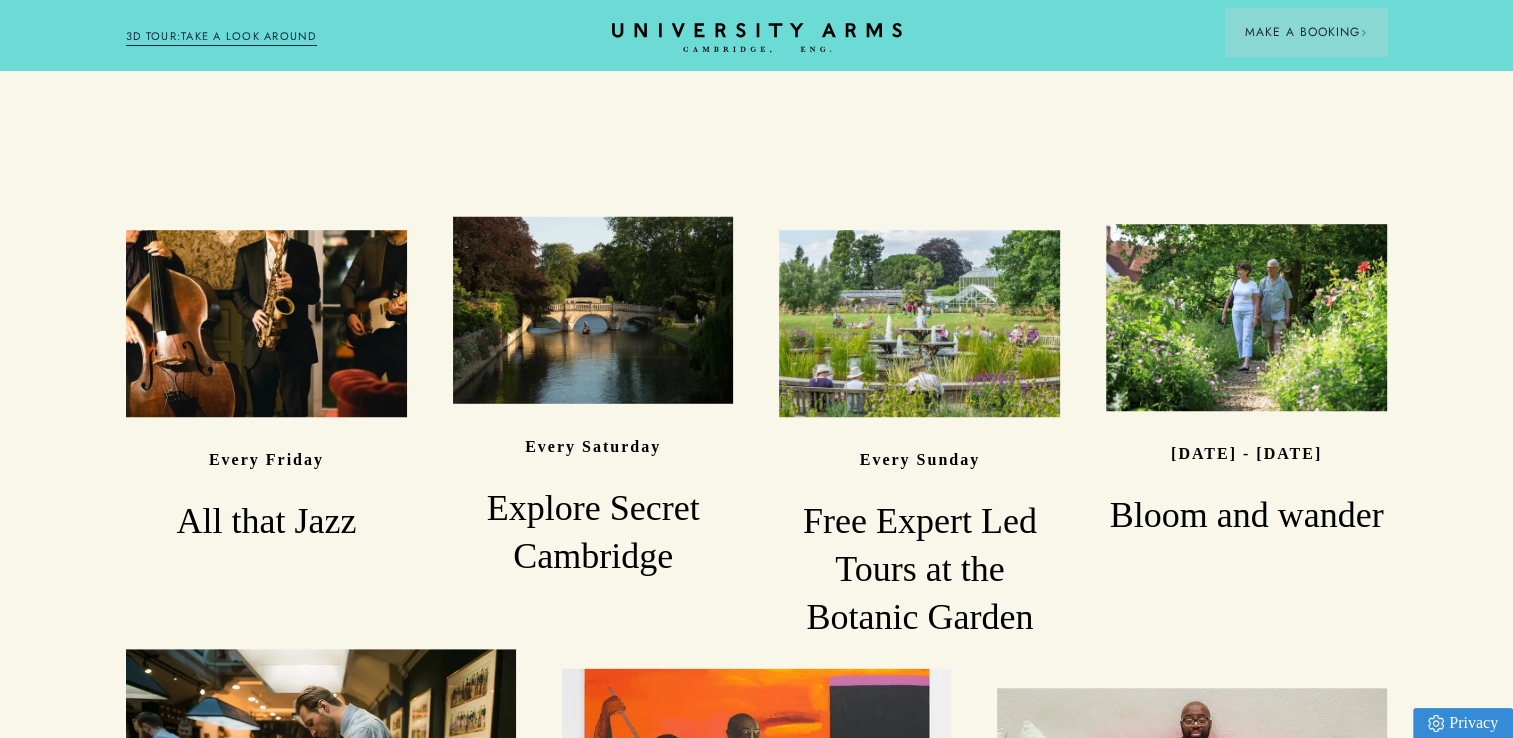 scroll, scrollTop: 1493, scrollLeft: 0, axis: vertical 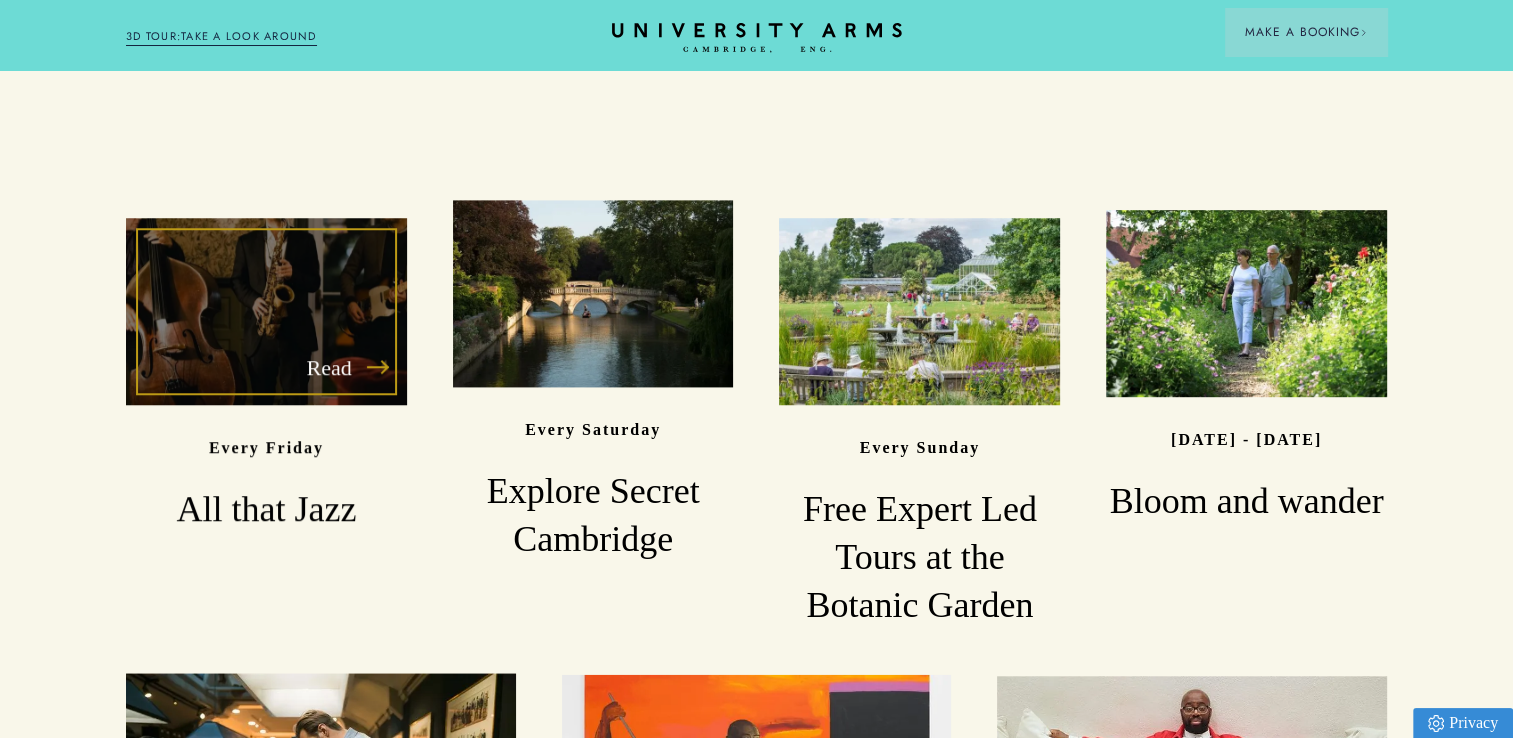 click on "Read" at bounding box center [266, 311] 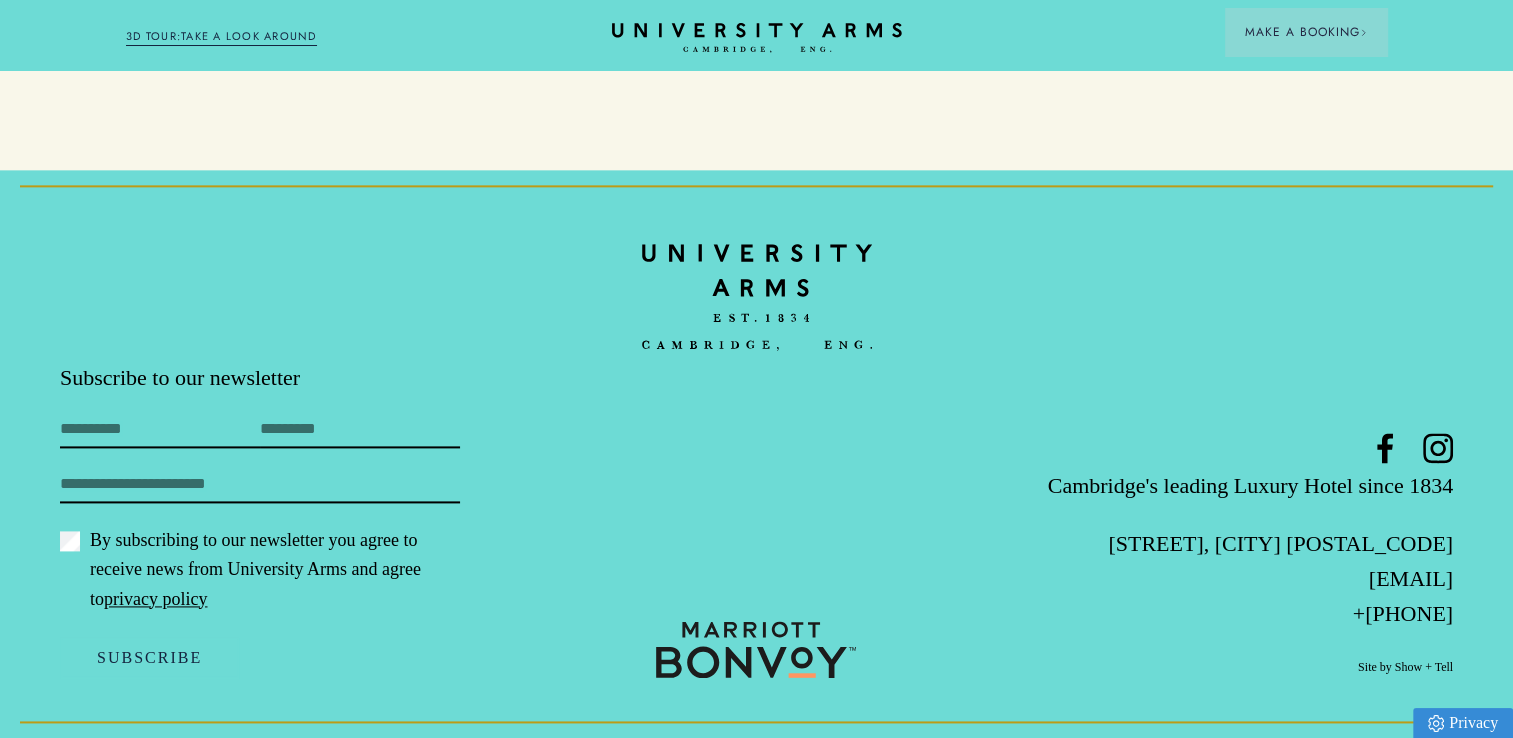 scroll, scrollTop: 3100, scrollLeft: 0, axis: vertical 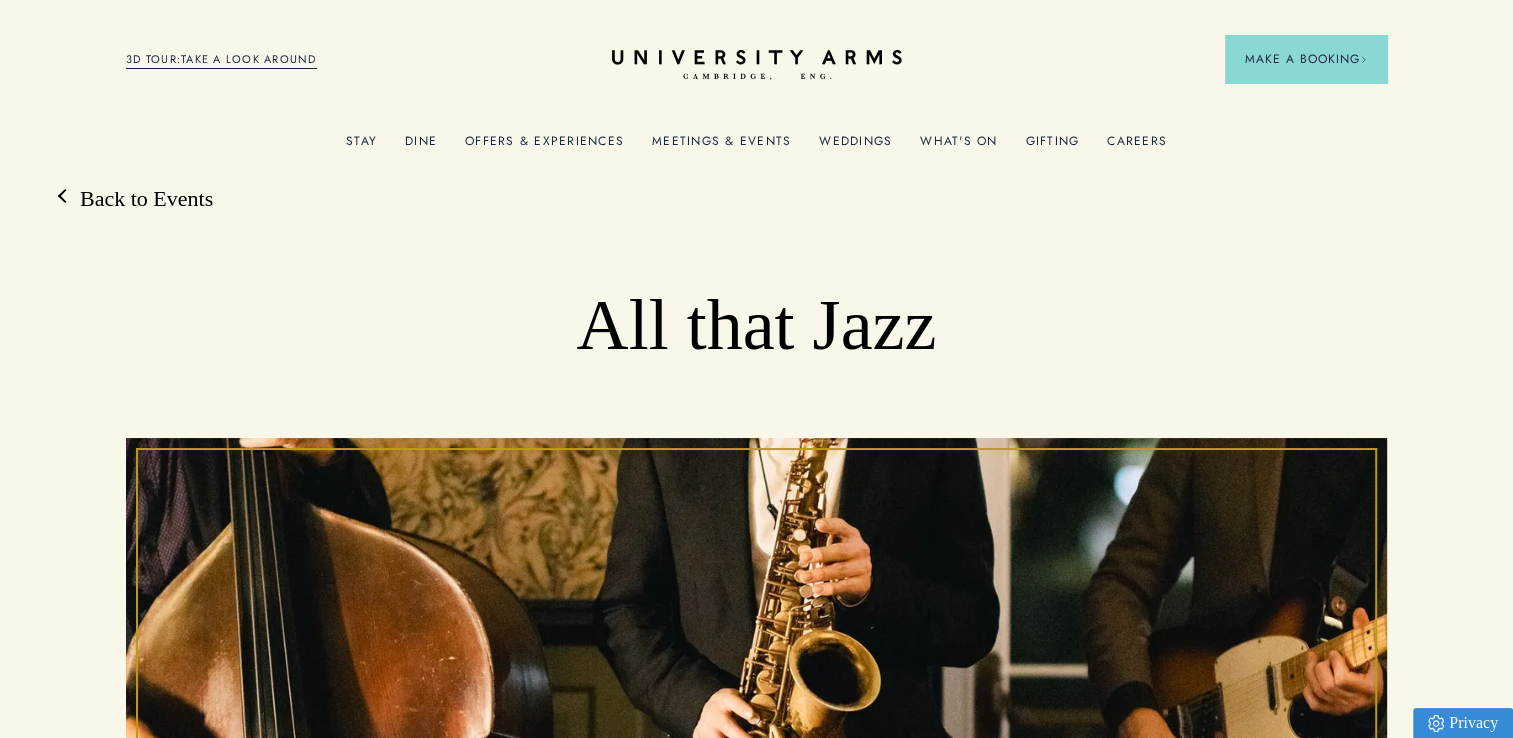 click on "Offers & Experiences" at bounding box center (544, 147) 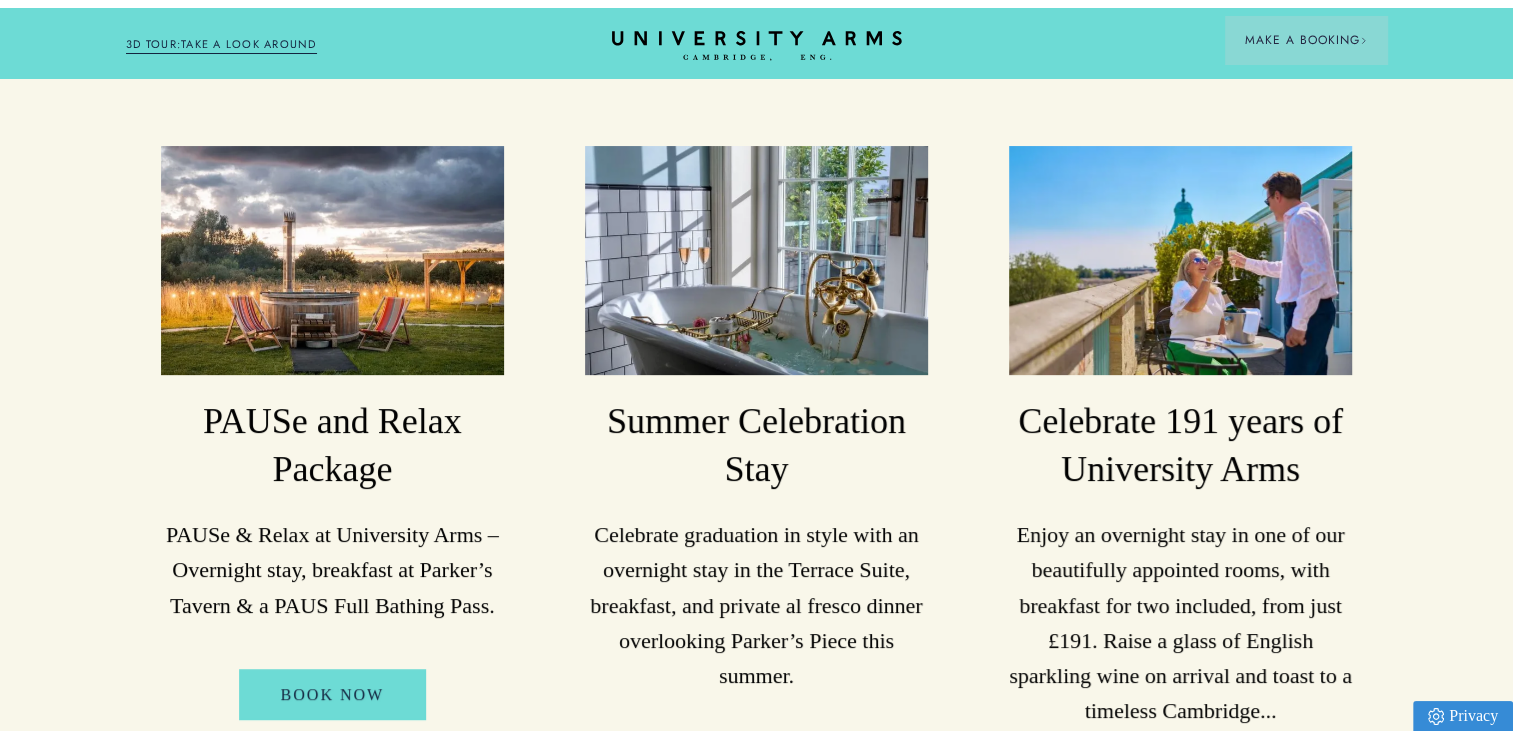 scroll, scrollTop: 0, scrollLeft: 0, axis: both 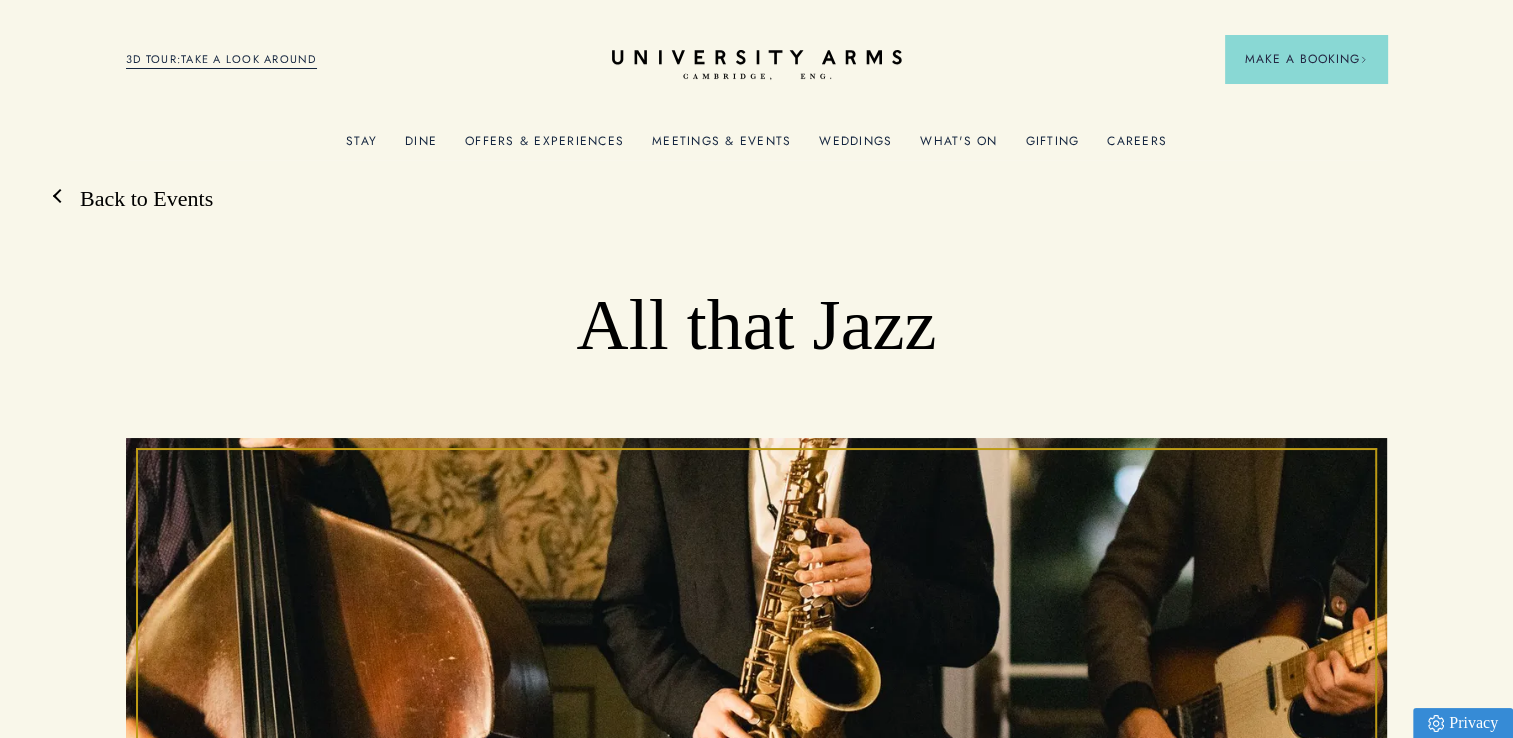 click on "Back to Events" at bounding box center [136, 199] 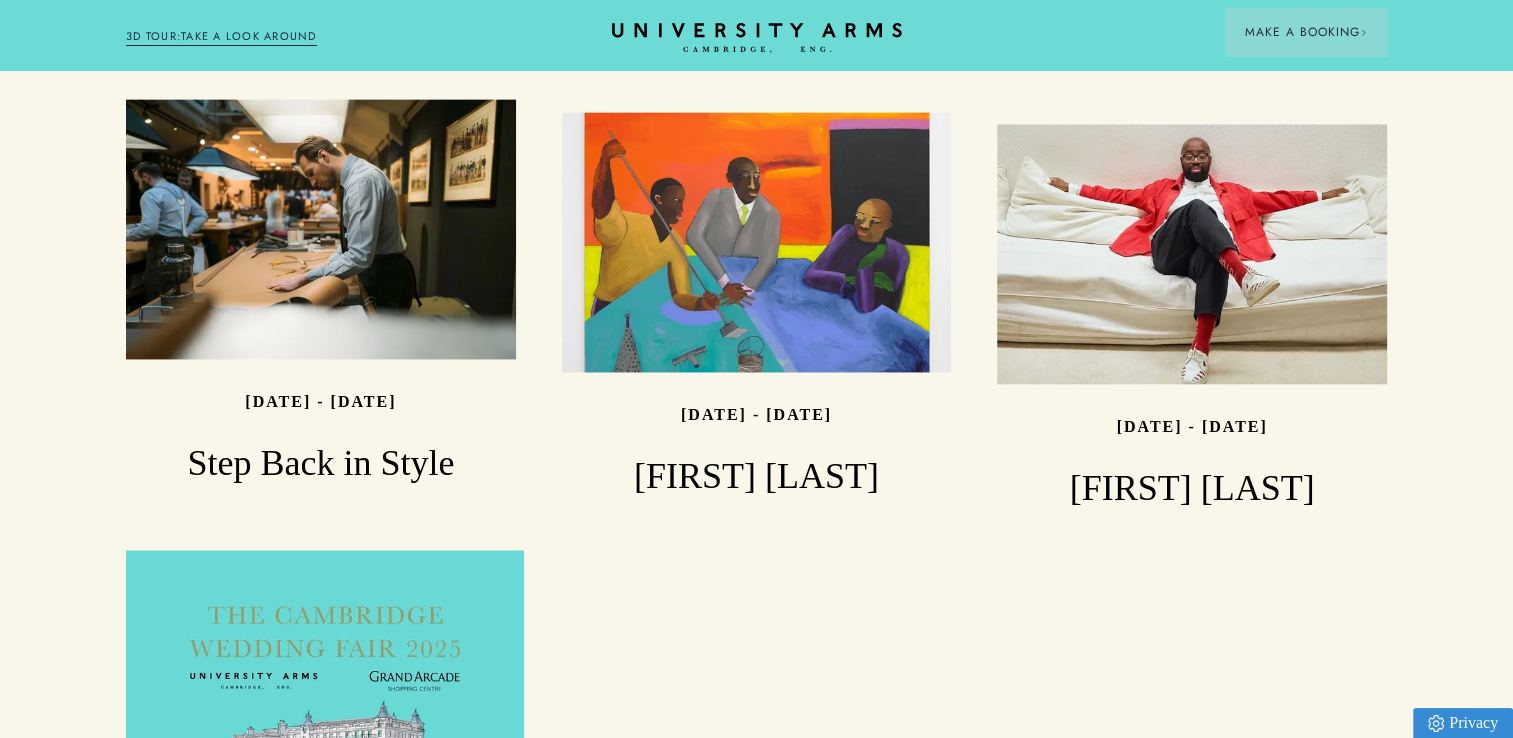 scroll, scrollTop: 2200, scrollLeft: 0, axis: vertical 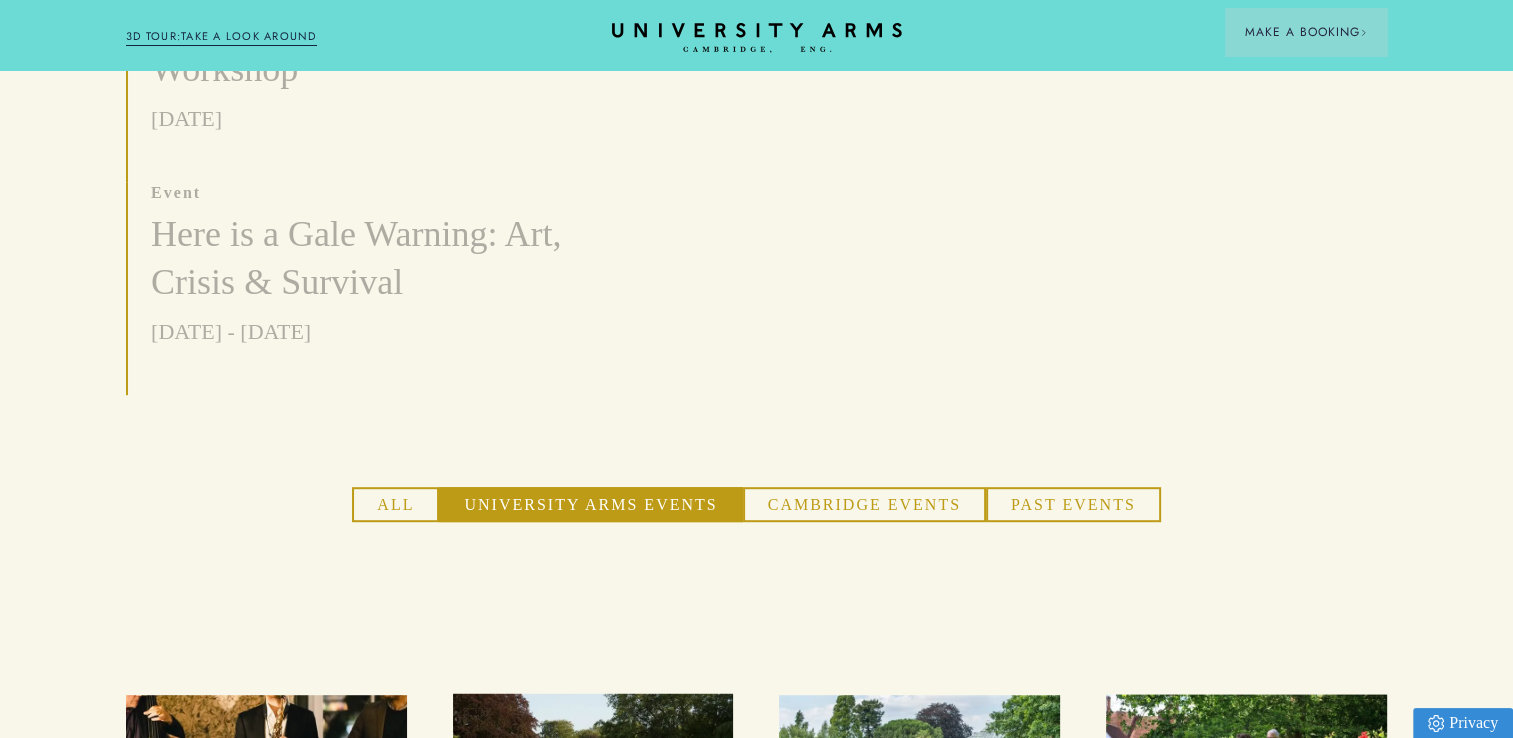 click on "Past Events" at bounding box center (1073, 505) 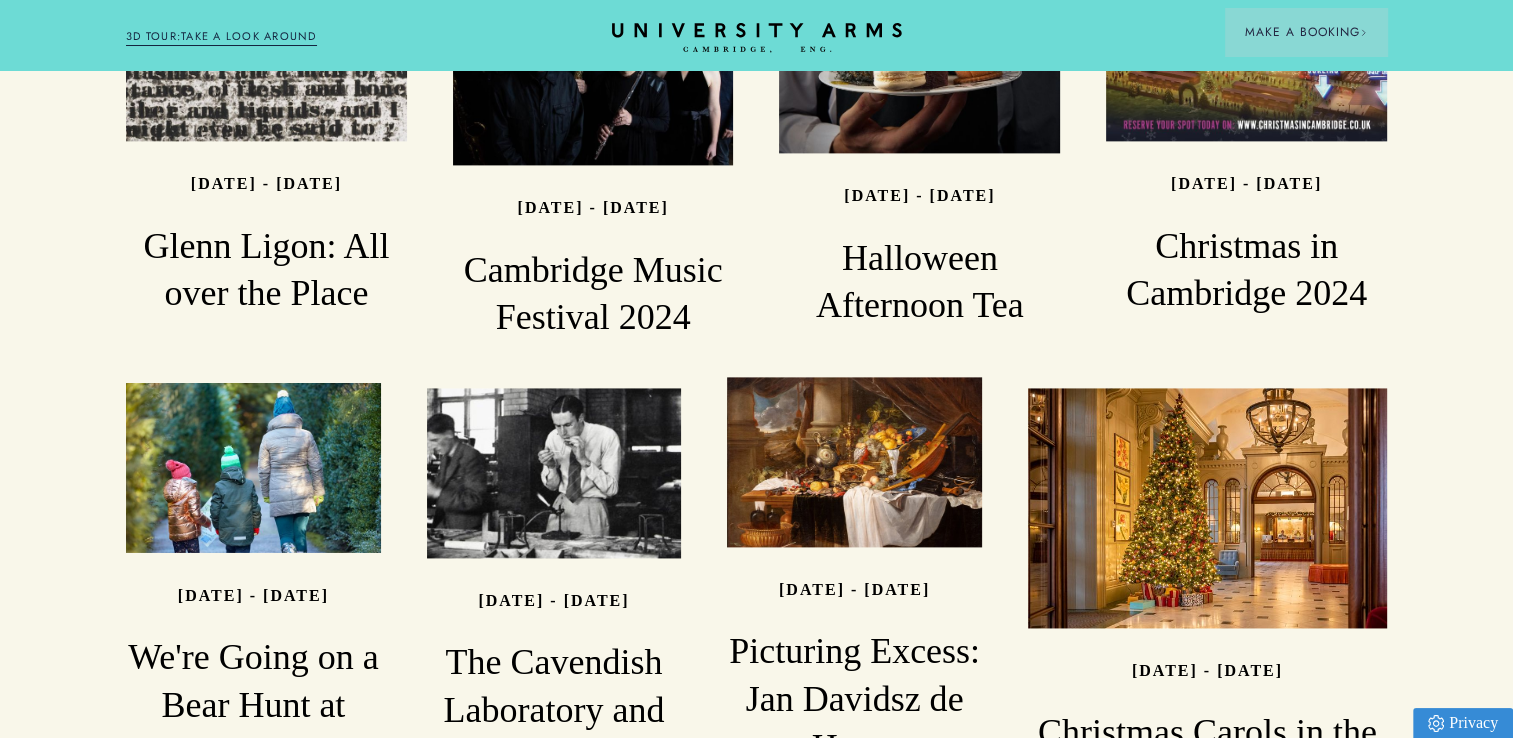 scroll, scrollTop: 2600, scrollLeft: 0, axis: vertical 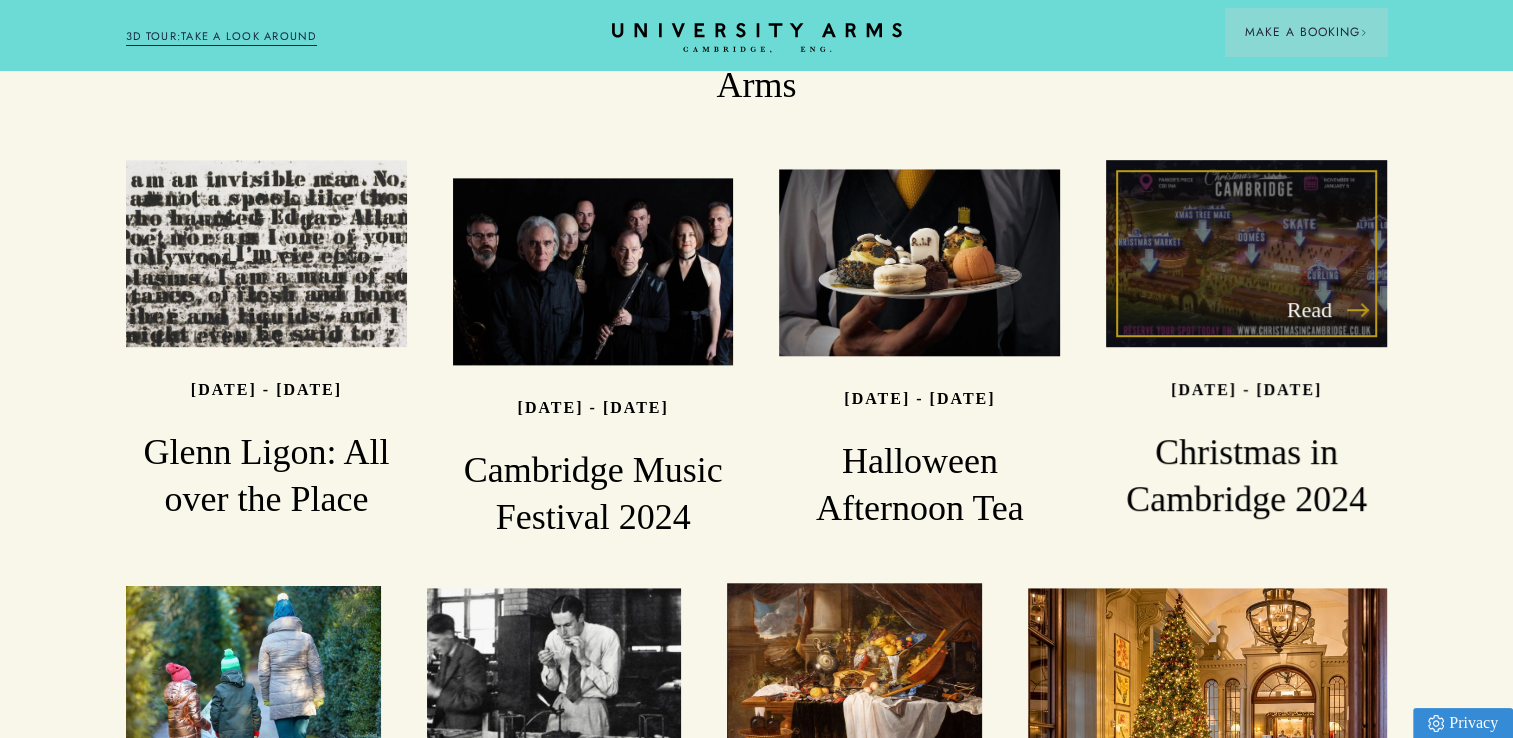 click on "Christmas in Cambridge 2024" at bounding box center (1246, 476) 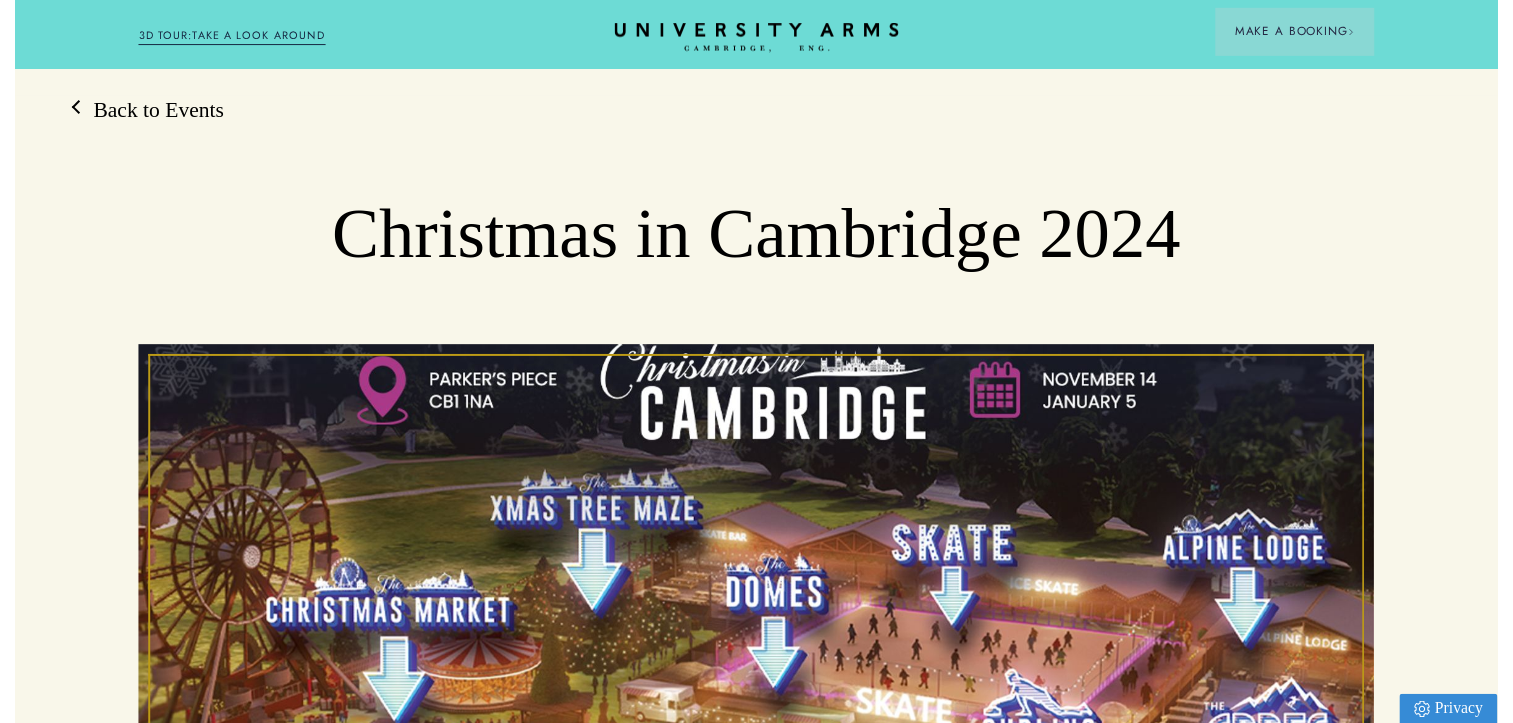 scroll, scrollTop: 0, scrollLeft: 0, axis: both 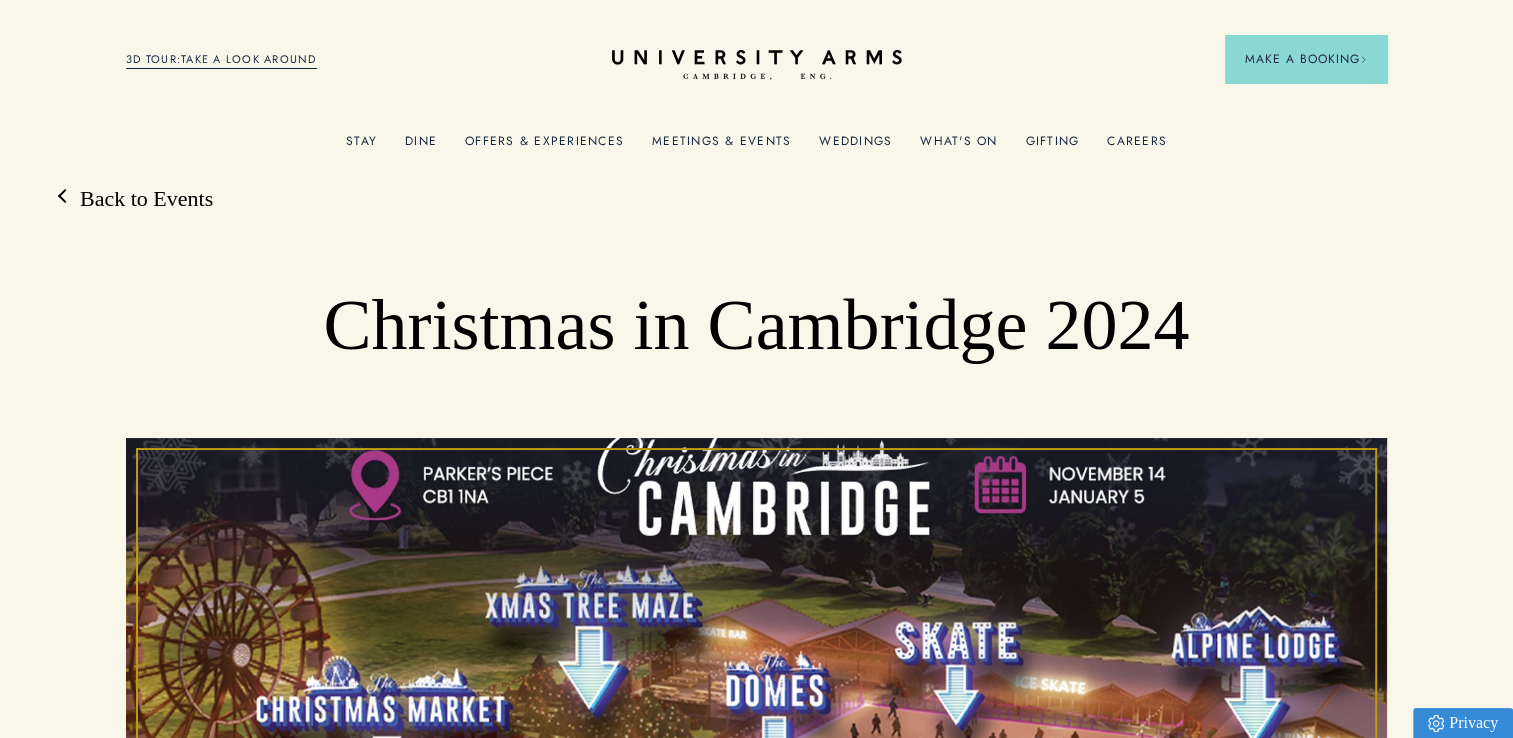 click on "Offers & Experiences" at bounding box center [544, 147] 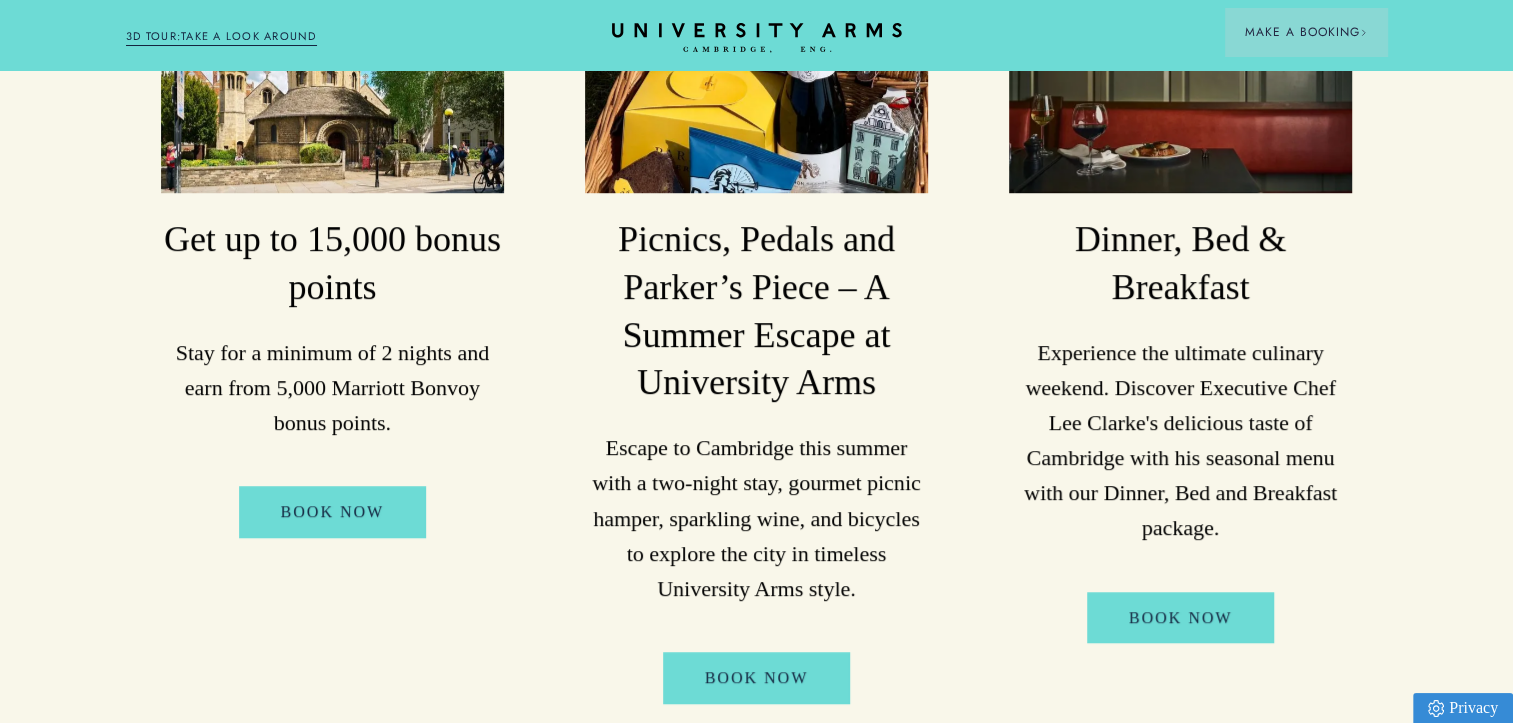 scroll, scrollTop: 1300, scrollLeft: 0, axis: vertical 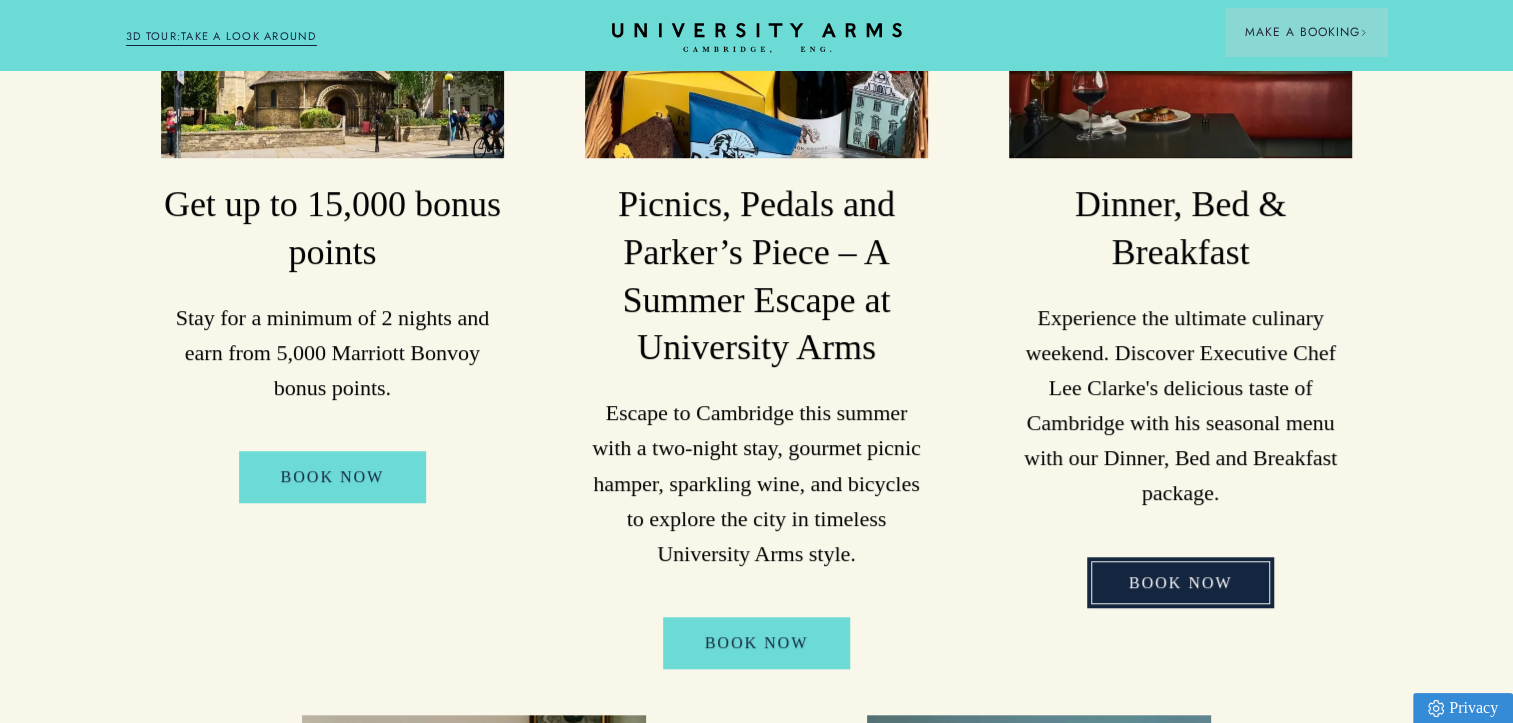 click on "Book Now" at bounding box center (1181, 583) 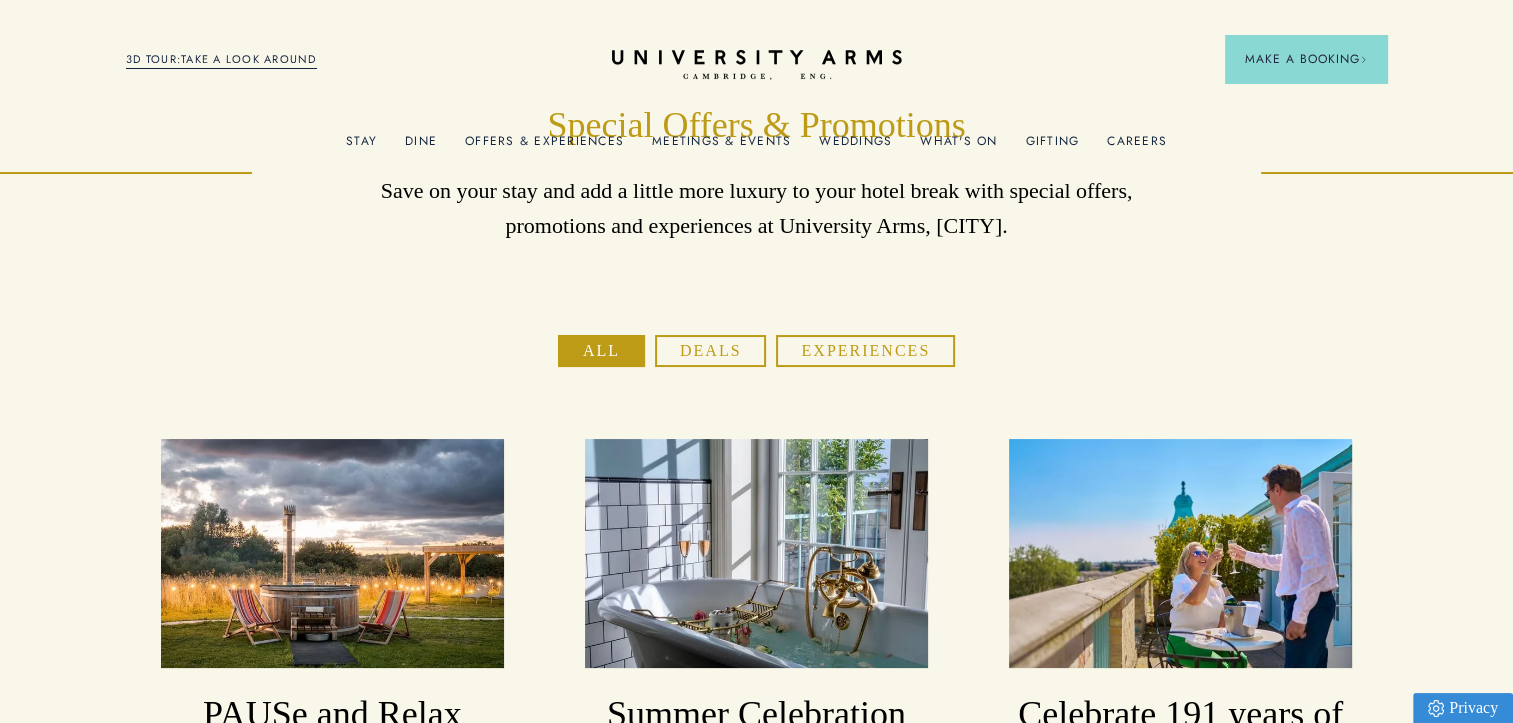 scroll, scrollTop: 0, scrollLeft: 0, axis: both 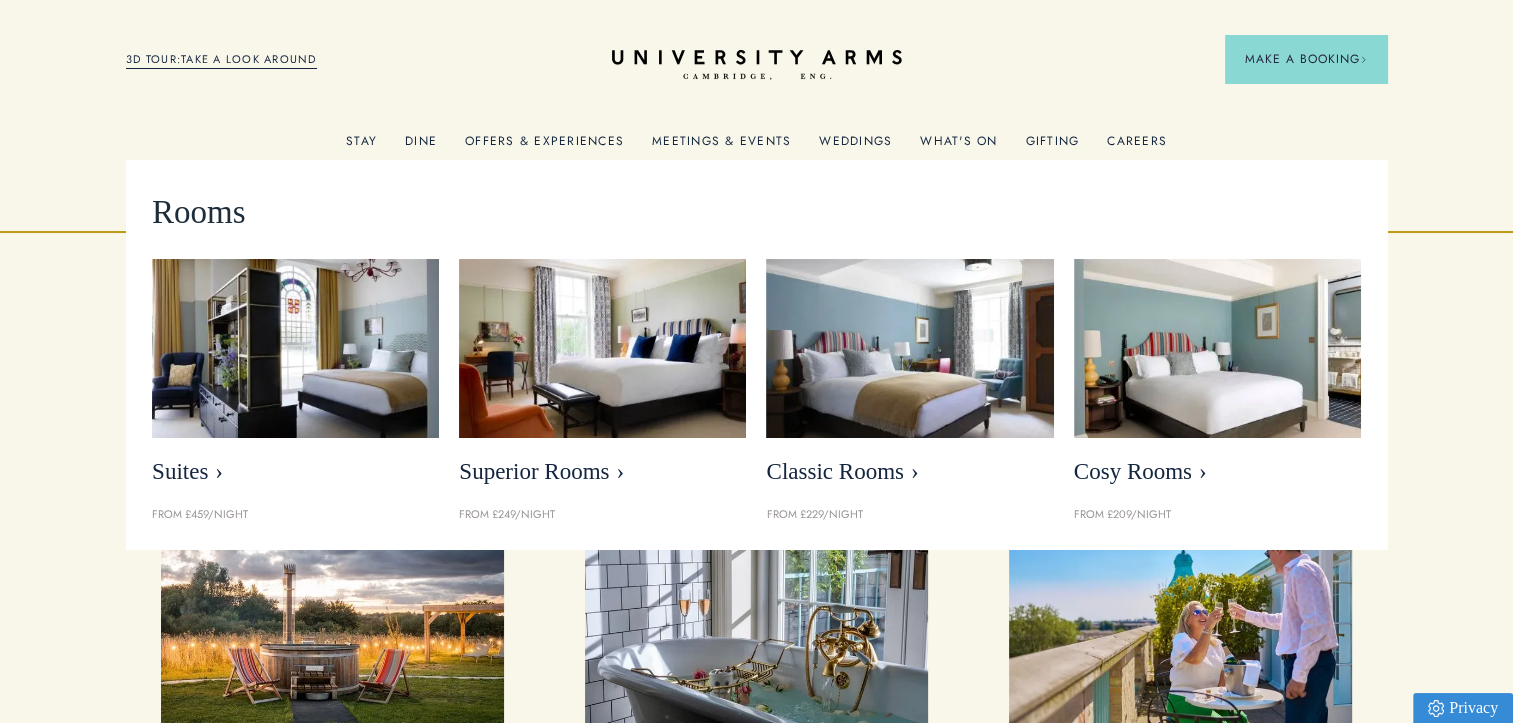 click on "Stay" at bounding box center [361, 147] 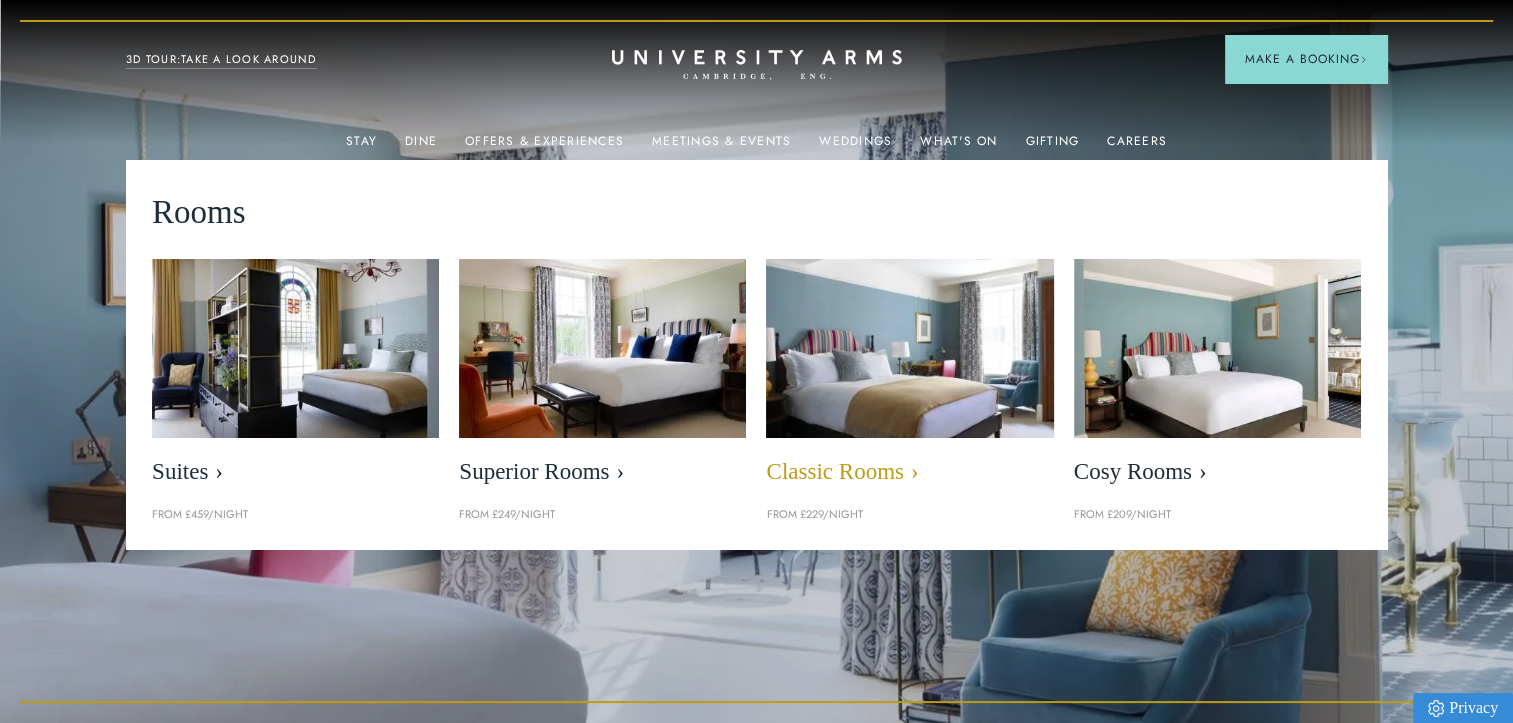 click on "Classic Rooms" at bounding box center [909, 472] 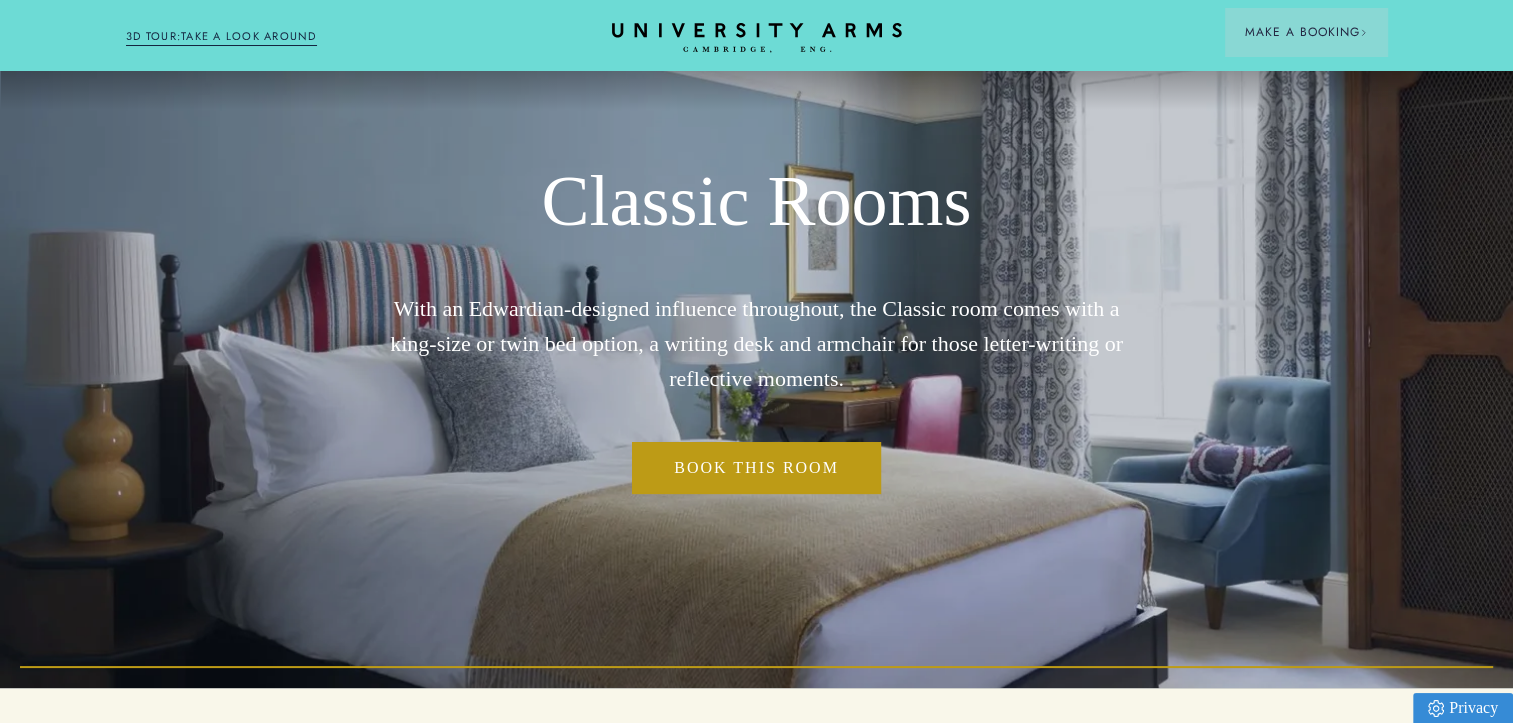 scroll, scrollTop: 0, scrollLeft: 0, axis: both 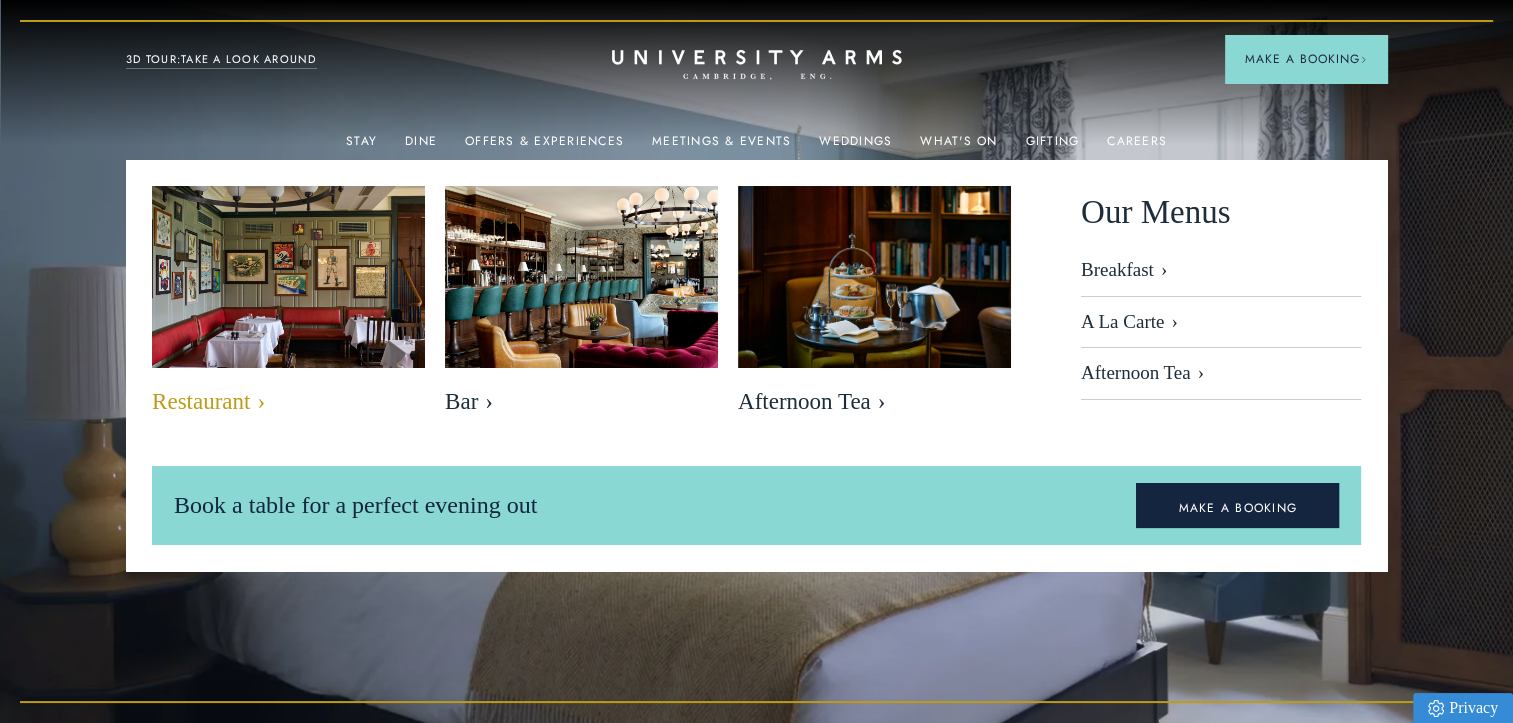 click on "Restaurant" at bounding box center [288, 402] 